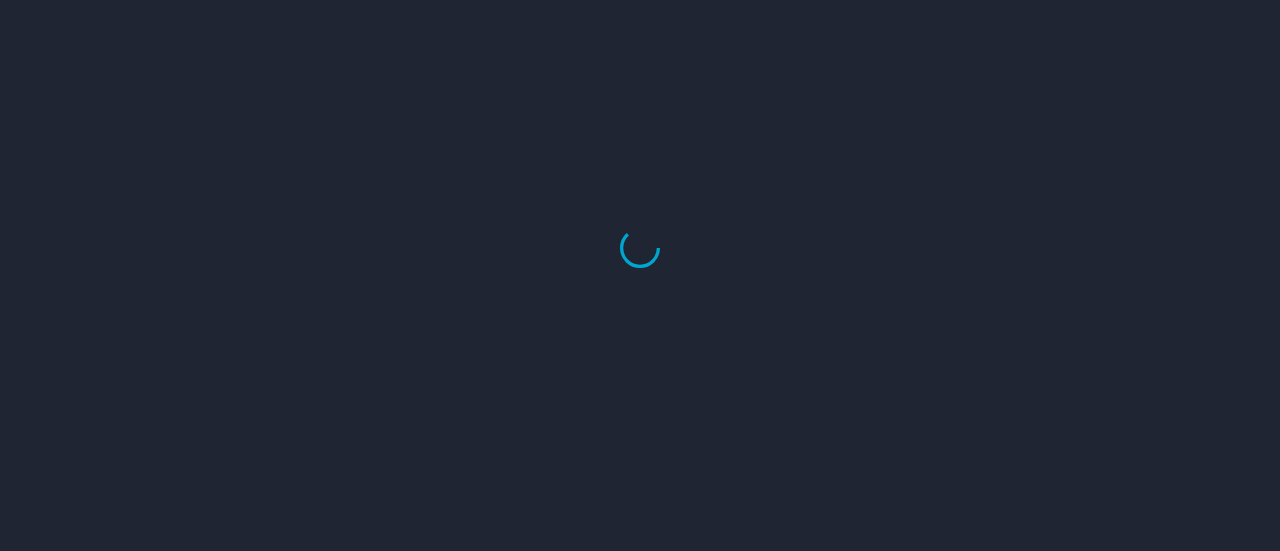 scroll, scrollTop: 0, scrollLeft: 0, axis: both 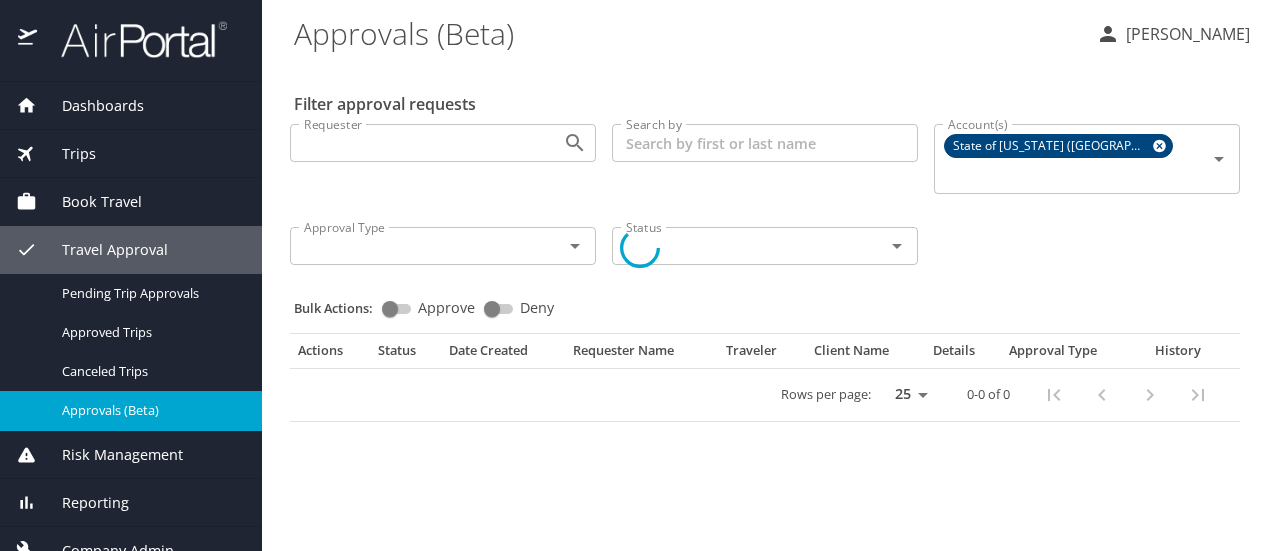 select on "US" 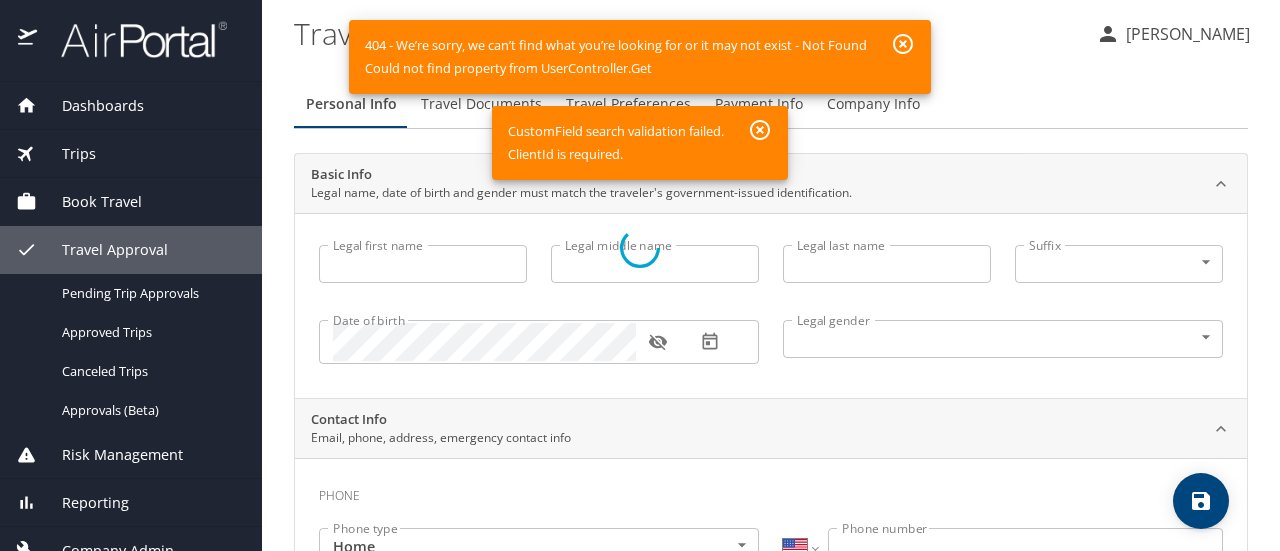 click at bounding box center [640, 248] 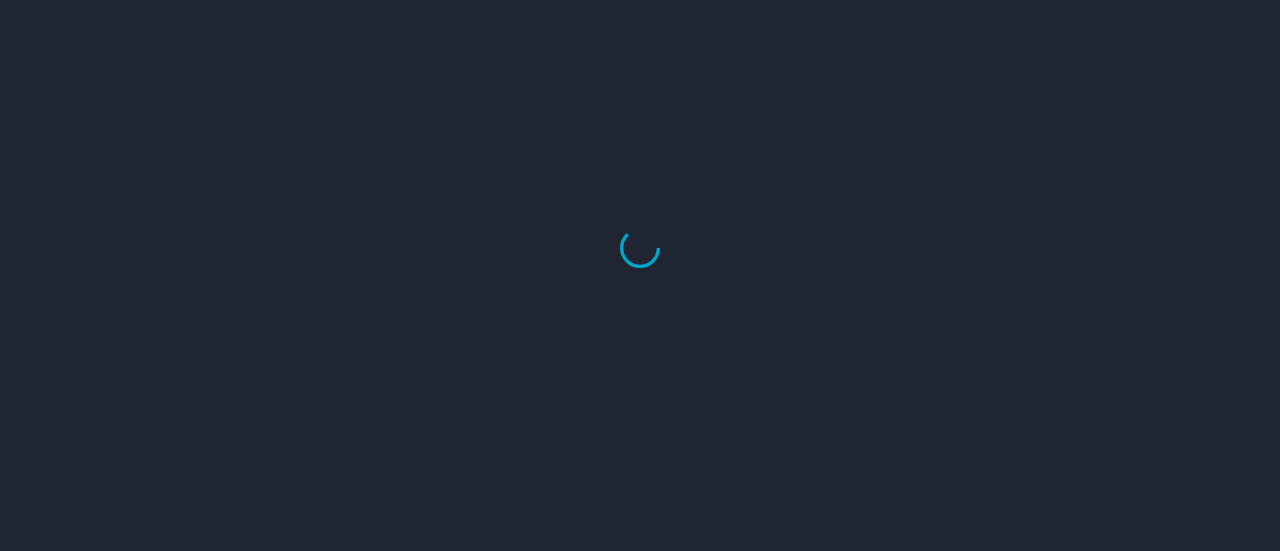 scroll, scrollTop: 0, scrollLeft: 0, axis: both 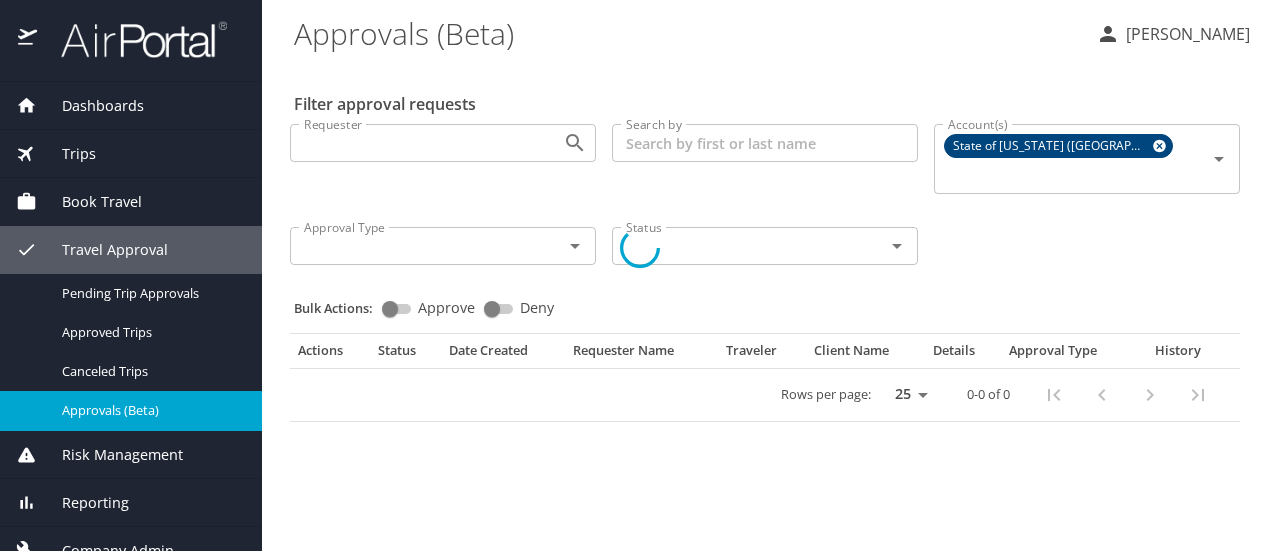select on "US" 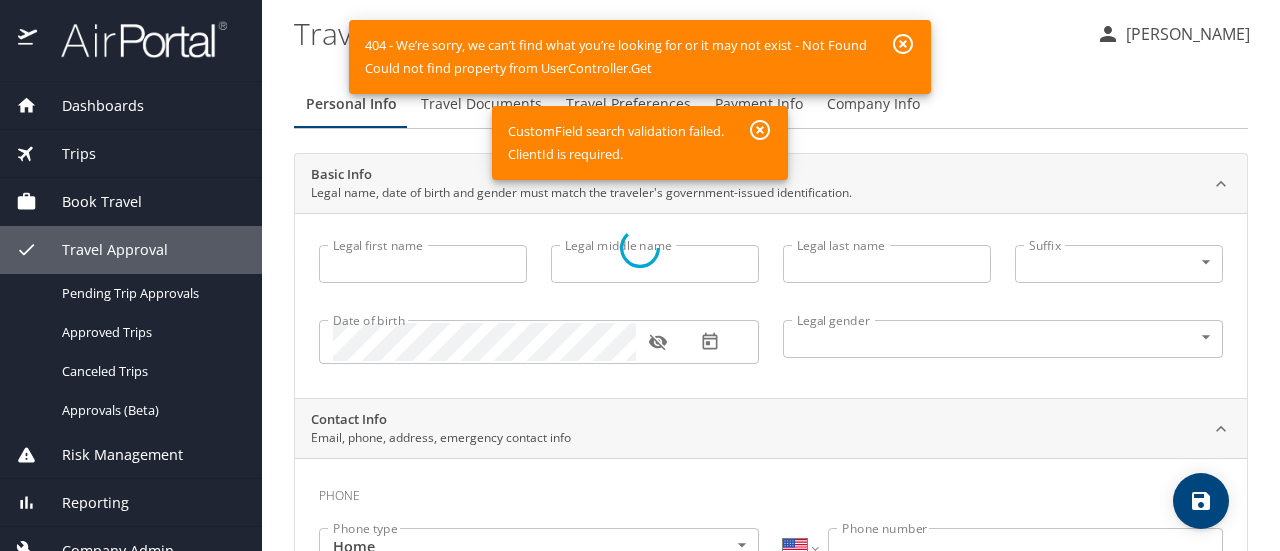 click at bounding box center [640, 248] 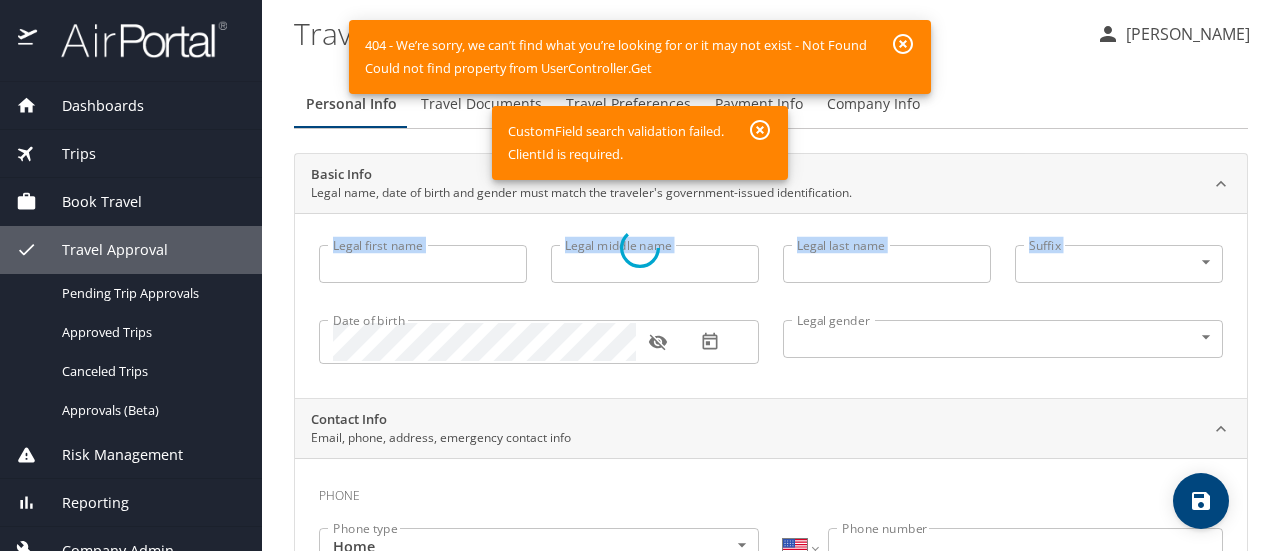 drag, startPoint x: 1272, startPoint y: 147, endPoint x: 1285, endPoint y: 213, distance: 67.26812 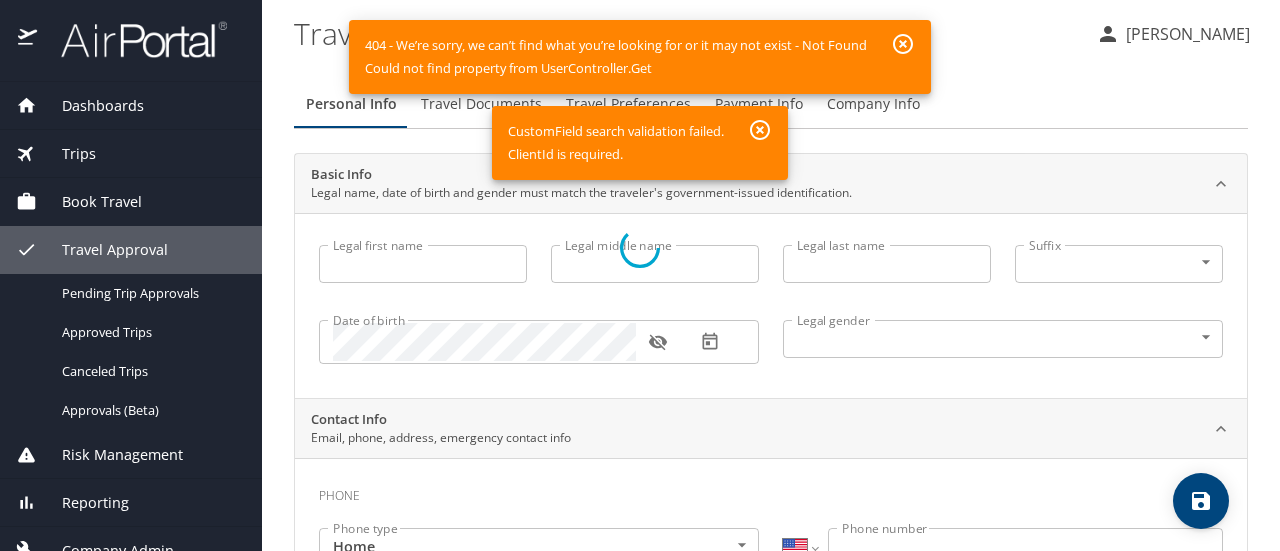 click at bounding box center (640, 248) 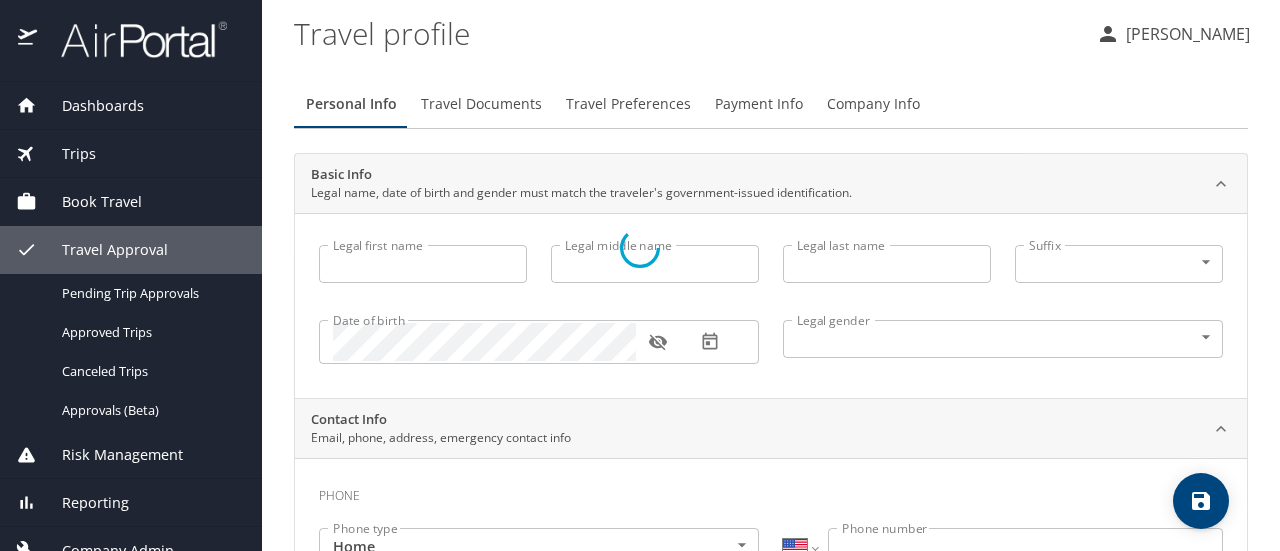 click at bounding box center [640, 248] 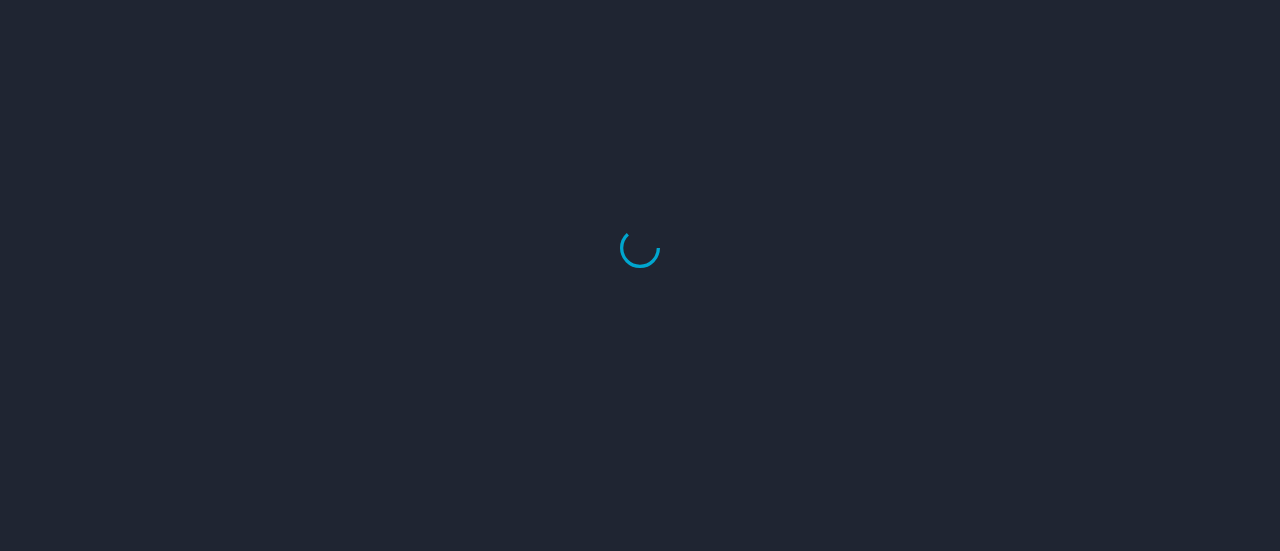 scroll, scrollTop: 0, scrollLeft: 0, axis: both 